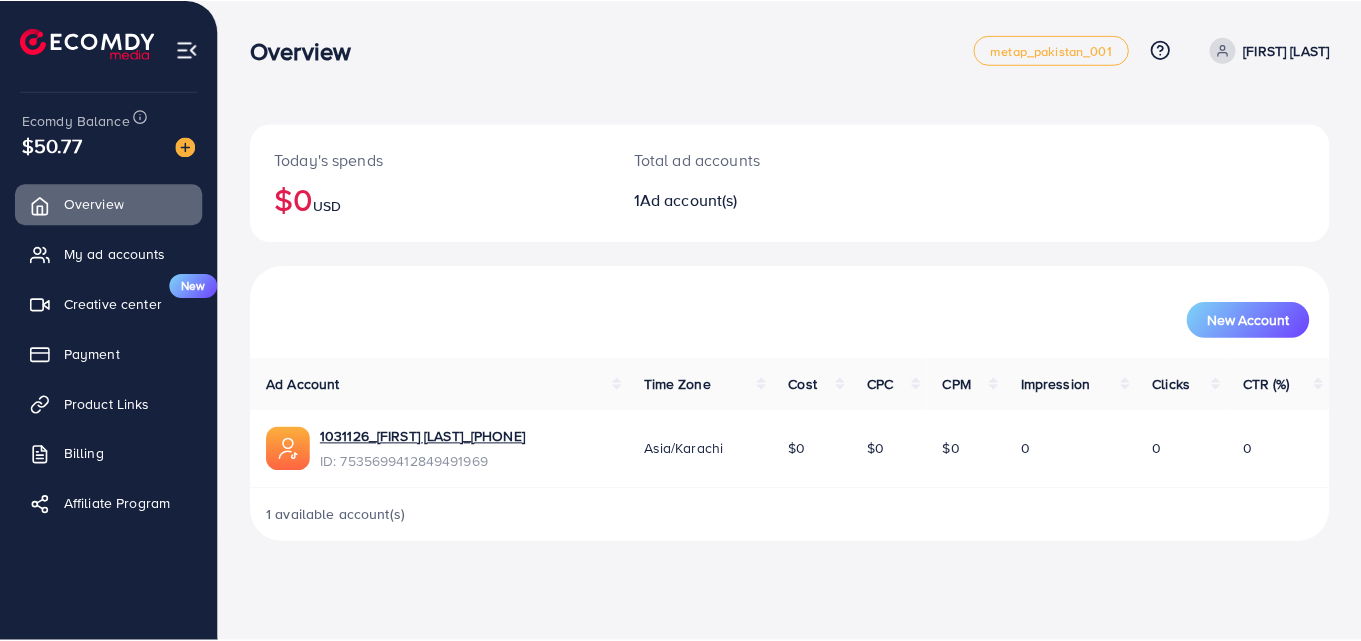 scroll, scrollTop: 0, scrollLeft: 0, axis: both 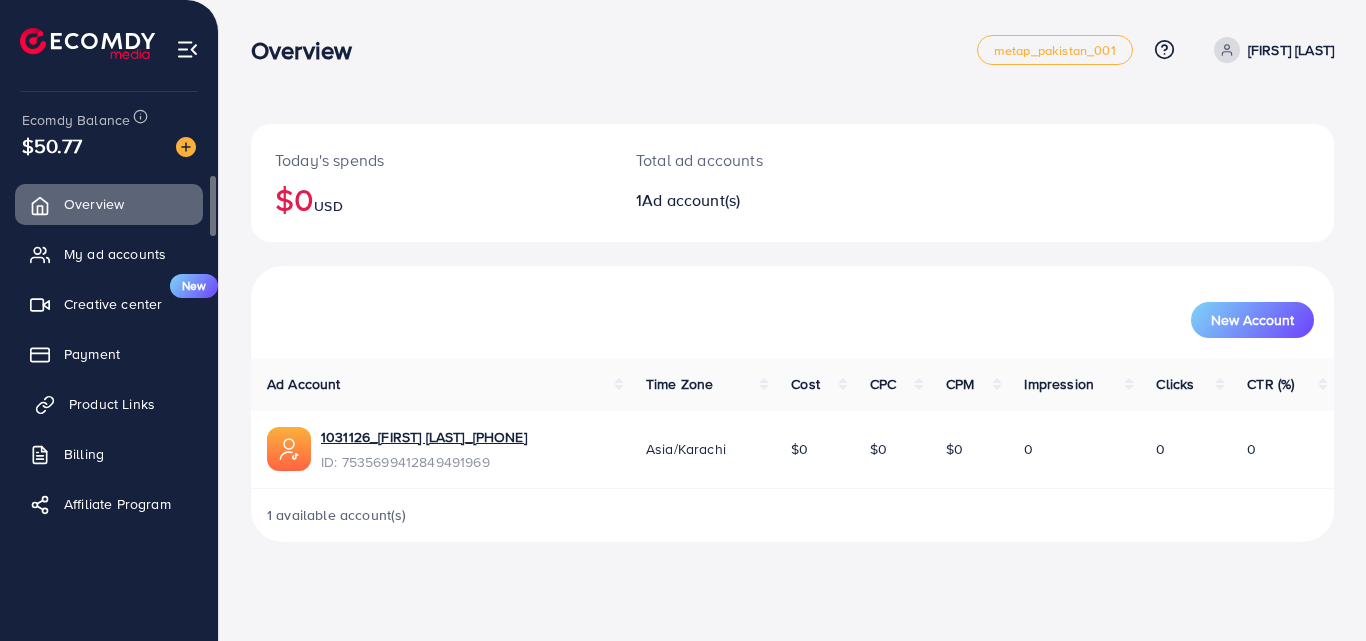 click on "Product Links" at bounding box center (112, 404) 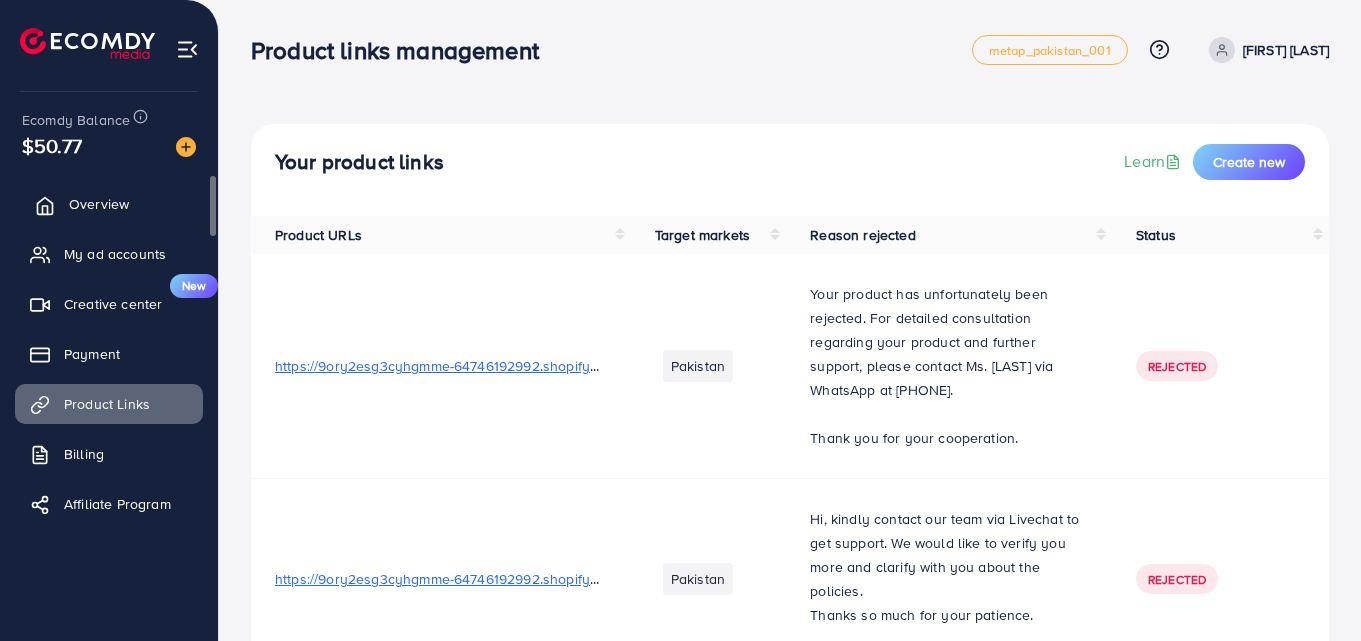 click on "Overview" at bounding box center [99, 204] 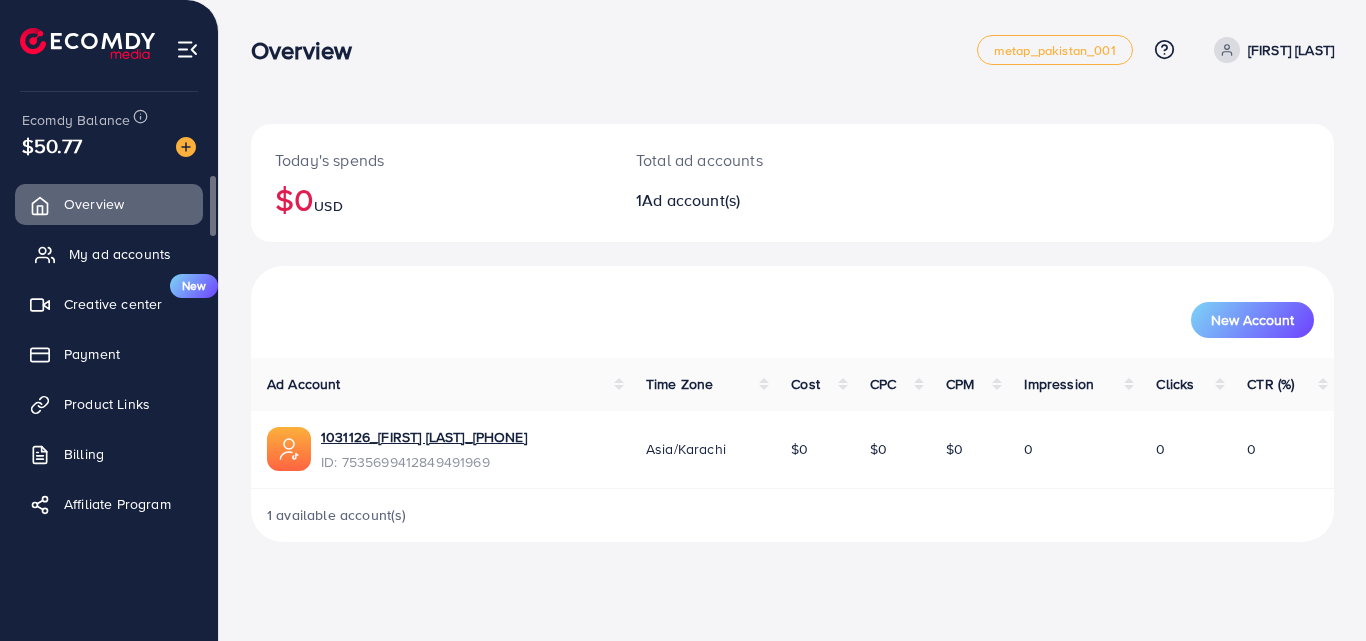 click on "My ad accounts" at bounding box center [120, 254] 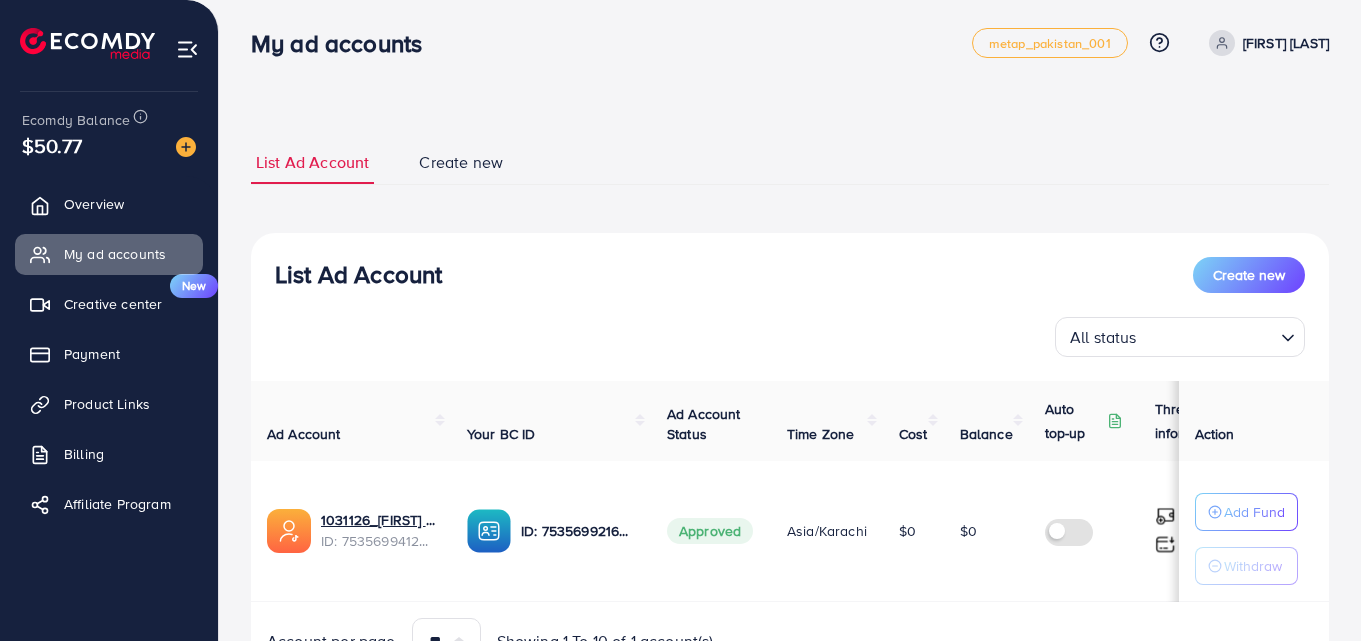 scroll, scrollTop: 117, scrollLeft: 0, axis: vertical 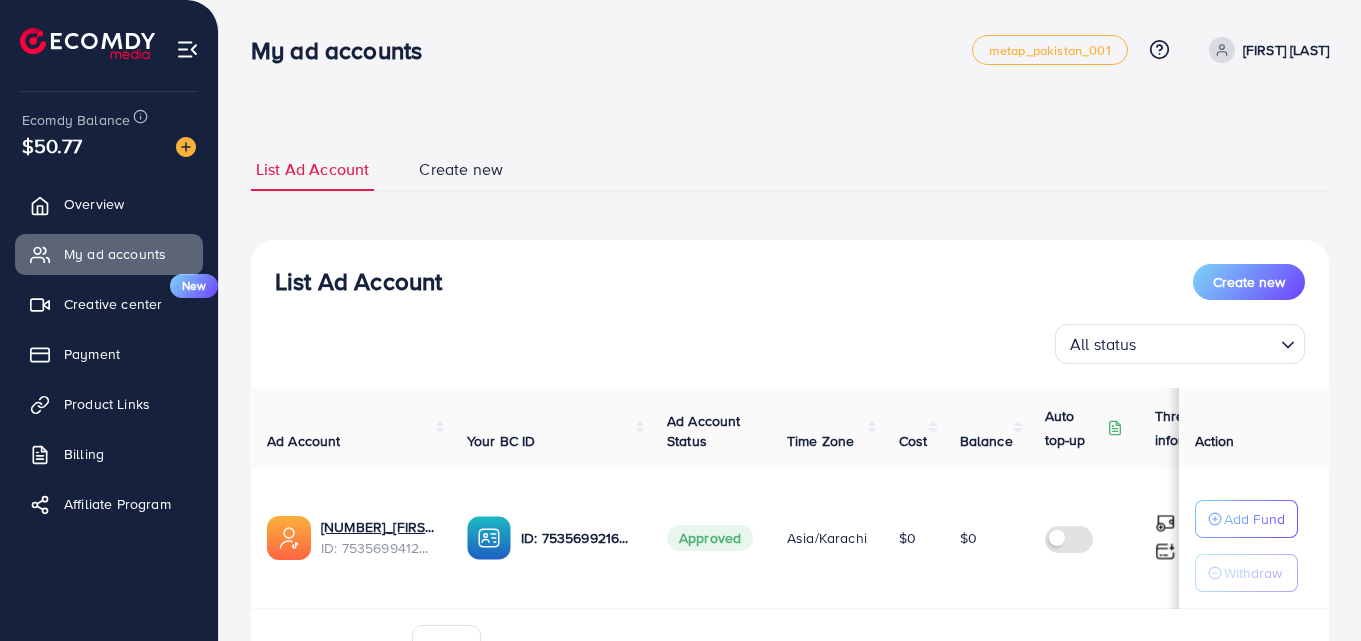 click on "My ad accounts" at bounding box center [611, 50] 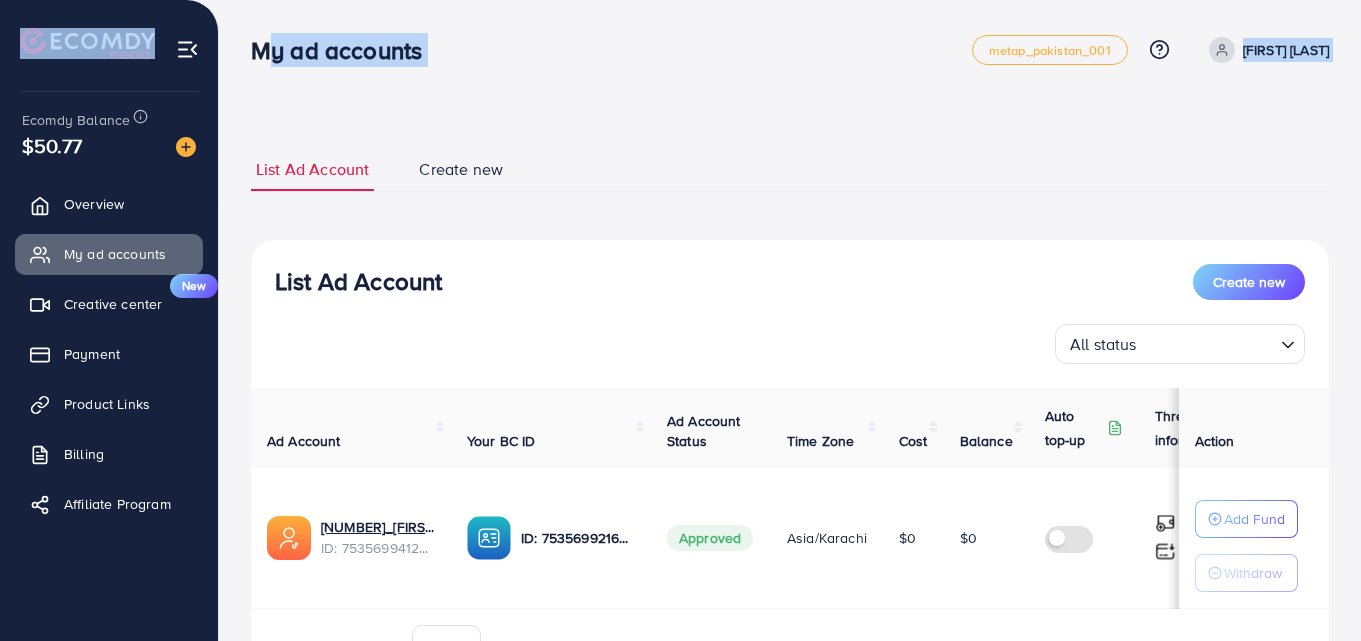 drag, startPoint x: 808, startPoint y: 64, endPoint x: 1171, endPoint y: 62, distance: 363.00552 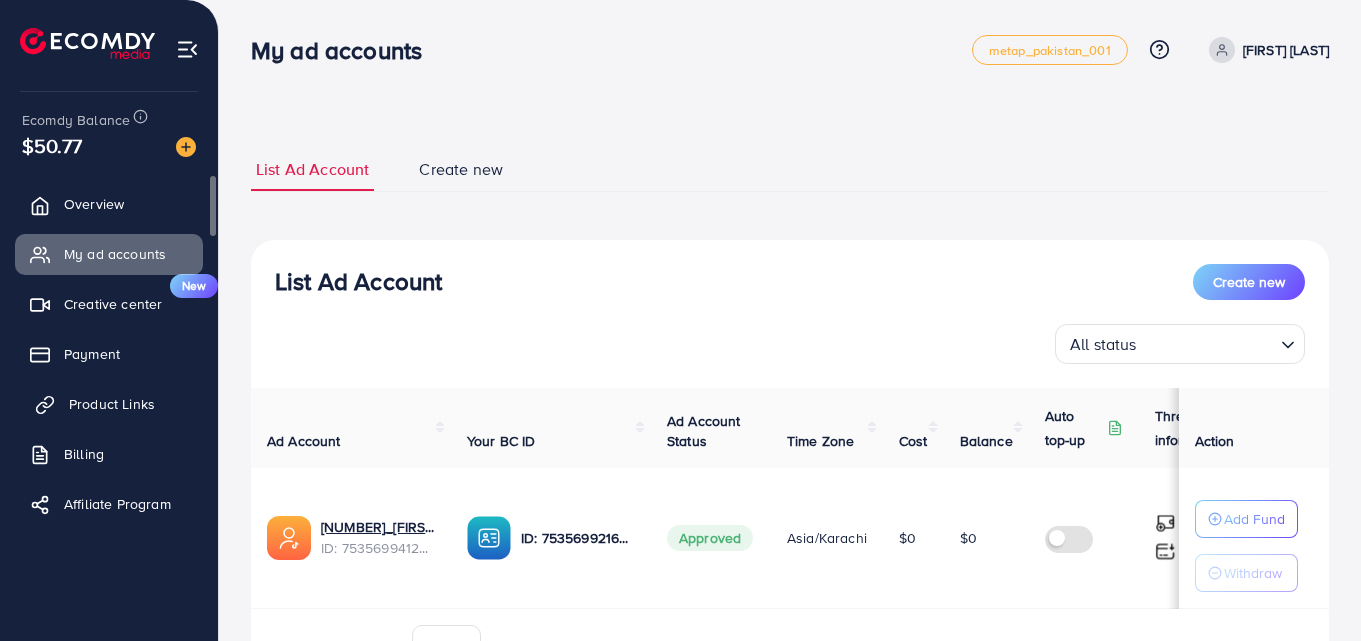 click on "Product Links" at bounding box center [112, 404] 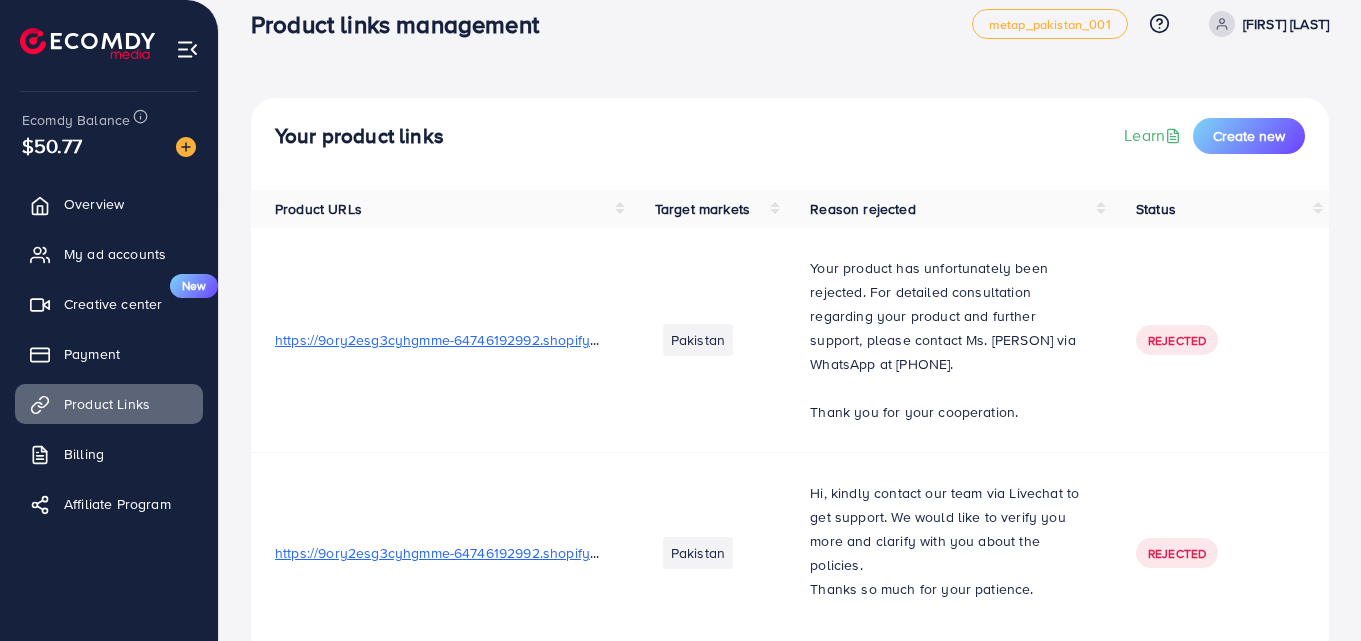 scroll, scrollTop: 469, scrollLeft: 0, axis: vertical 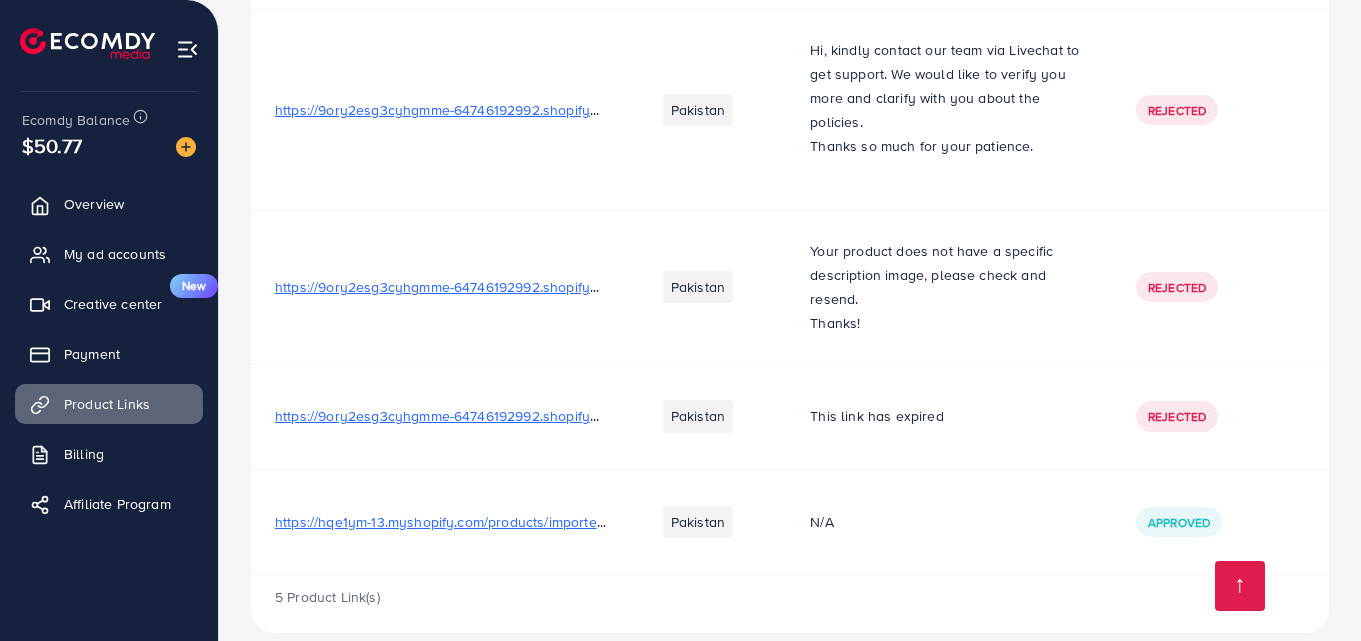 click on "5 Product Link(s)" at bounding box center [790, 604] 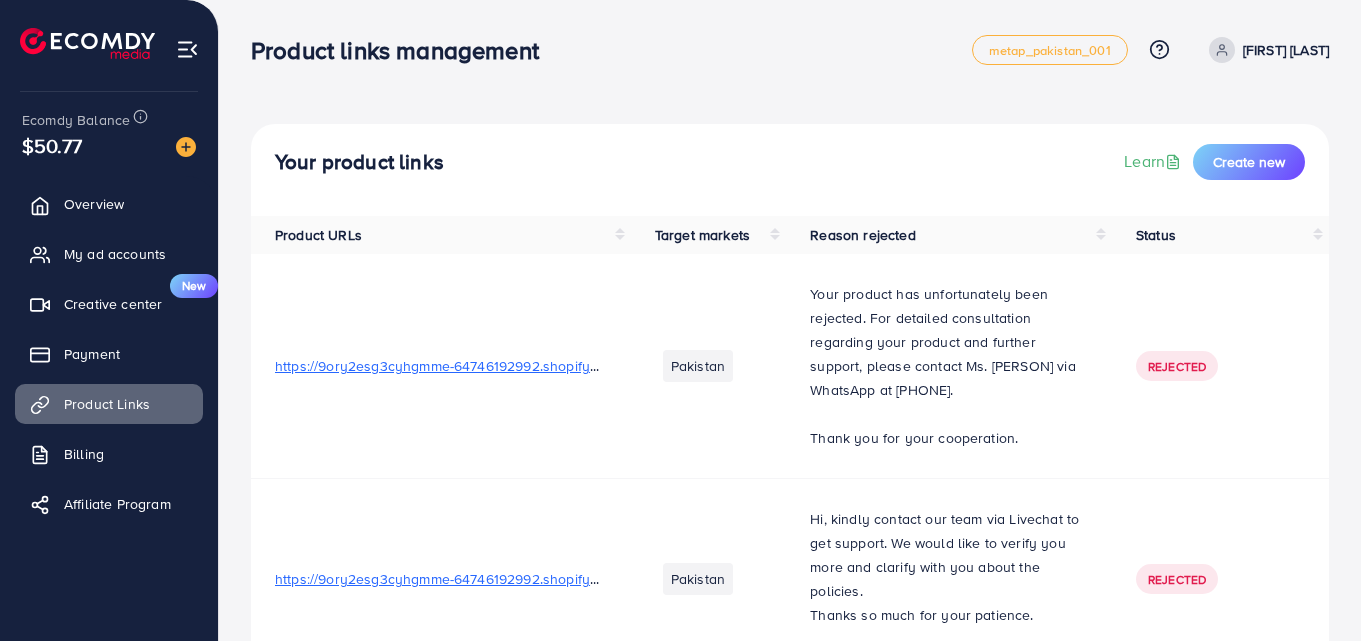 click at bounding box center (1222, 50) 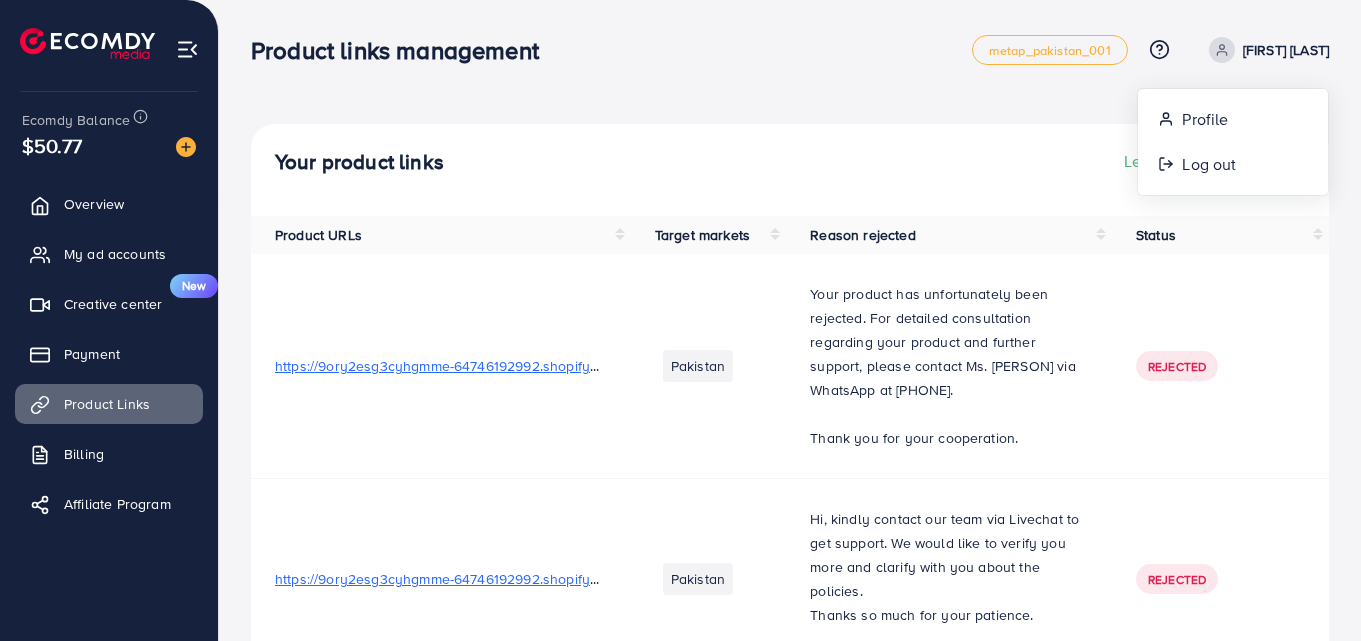 click on "Your product links   Learn   Create new                Product URLs Target markets Reason rejected Status           https://9ory2esg3cyhgmme-64746192992.shopifypreview.com/products_preview?preview_key=3fa14e564c0651d05ad02b6d31fd6d8f  [COUNTRY]  Your product has unfortunately been rejected. For detailed consultation regarding your product and further support, please contact Ms. [PERSON] via WhatsApp at [PHONE]. Thank you for your cooperation. Rejected     https://9ory2esg3cyhgmme-64746192992.shopifypreview.com/products_preview?preview_key=39435ab8f659c3f86979eee35b38f850  [COUNTRY]  Hi, kindly contact our team via Livechat to get support. We would like to verify you more and clarify with you about the policies. Thanks so much for your patience. Rejected     https://9ory2esg3cyhgmme-64746192992.shopifypreview.com/products_preview?preview_key=dc6b8632114a796800a1f41825019c28  [COUNTRY]  Your product does not have a specific description image, please check and resend. Thanks! Rejected      [COUNTRY]  Rejected" at bounding box center [790, 567] 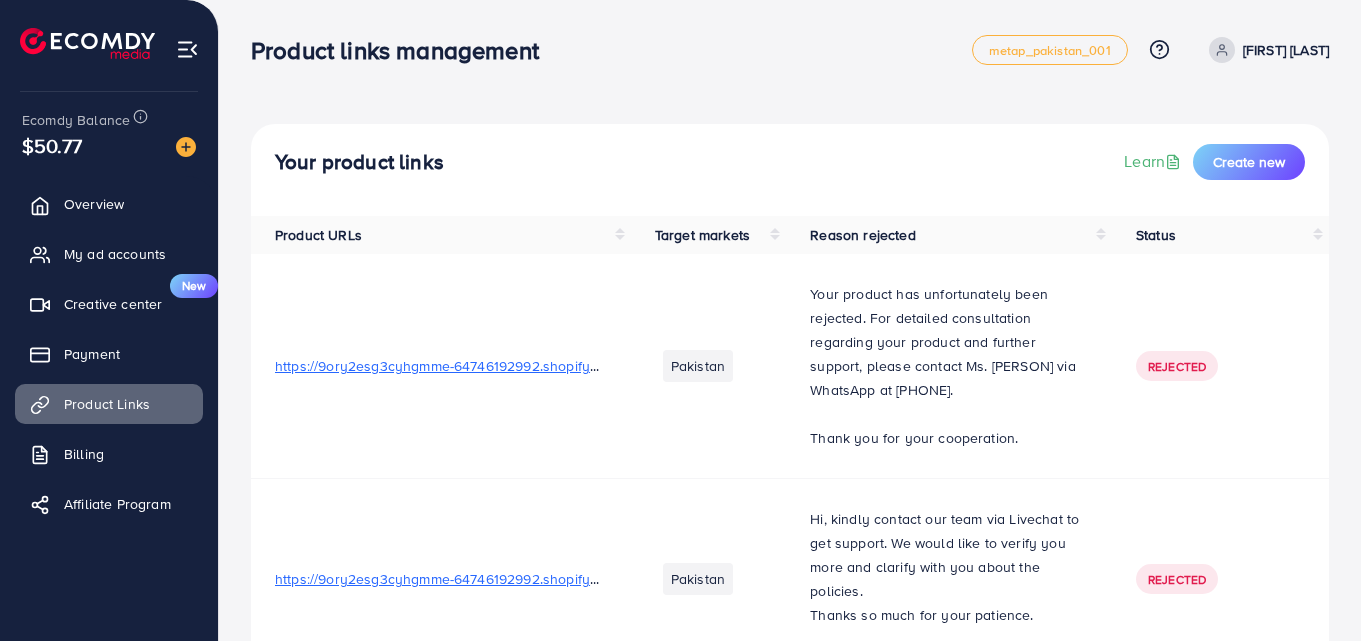 click on "Your product links   Learn   Create new                Product URLs Target markets Reason rejected Status           https://9ory2esg3cyhgmme-64746192992.shopifypreview.com/products_preview?preview_key=3fa14e564c0651d05ad02b6d31fd6d8f  [COUNTRY]  Your product has unfortunately been rejected. For detailed consultation regarding your product and further support, please contact Ms. [PERSON] via WhatsApp at [PHONE]. Thank you for your cooperation. Rejected     https://9ory2esg3cyhgmme-64746192992.shopifypreview.com/products_preview?preview_key=39435ab8f659c3f86979eee35b38f850  [COUNTRY]  Hi, kindly contact our team via Livechat to get support. We would like to verify you more and clarify with you about the policies. Thanks so much for your patience. Rejected     https://9ory2esg3cyhgmme-64746192992.shopifypreview.com/products_preview?preview_key=dc6b8632114a796800a1f41825019c28  [COUNTRY]  Your product does not have a specific description image, please check and resend. Thanks! Rejected      [COUNTRY]  Rejected" at bounding box center (790, 567) 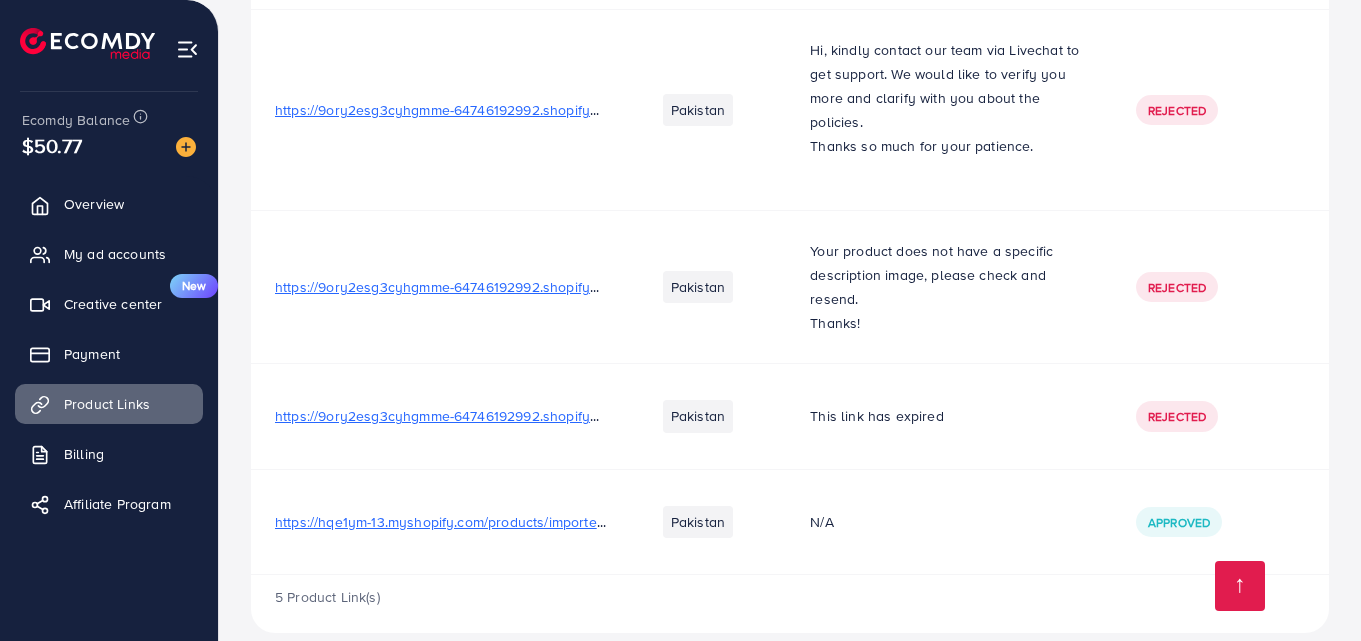 click on "https://hqe1ym-13.myshopify.com/products/imported-long-fold-leather-wallet?utm_source=copyToPasteBoard&utm_medium=product-links&utm_content=web" at bounding box center (773, 522) 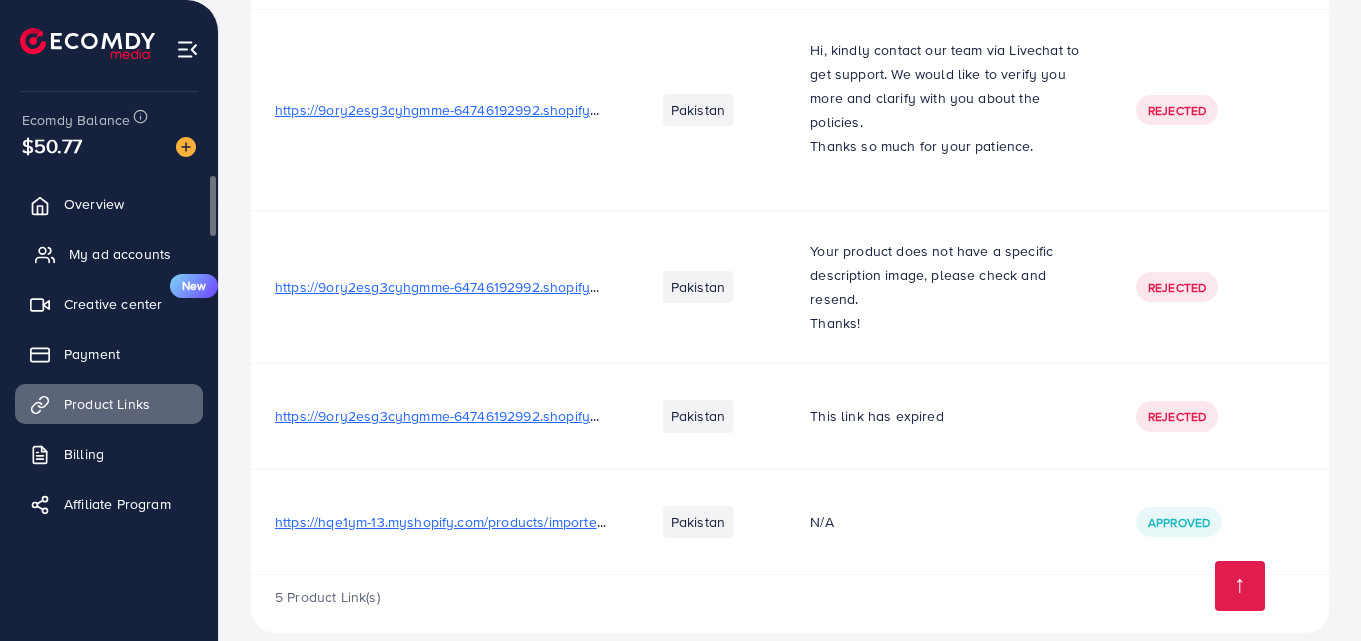 click on "My ad accounts" at bounding box center (120, 254) 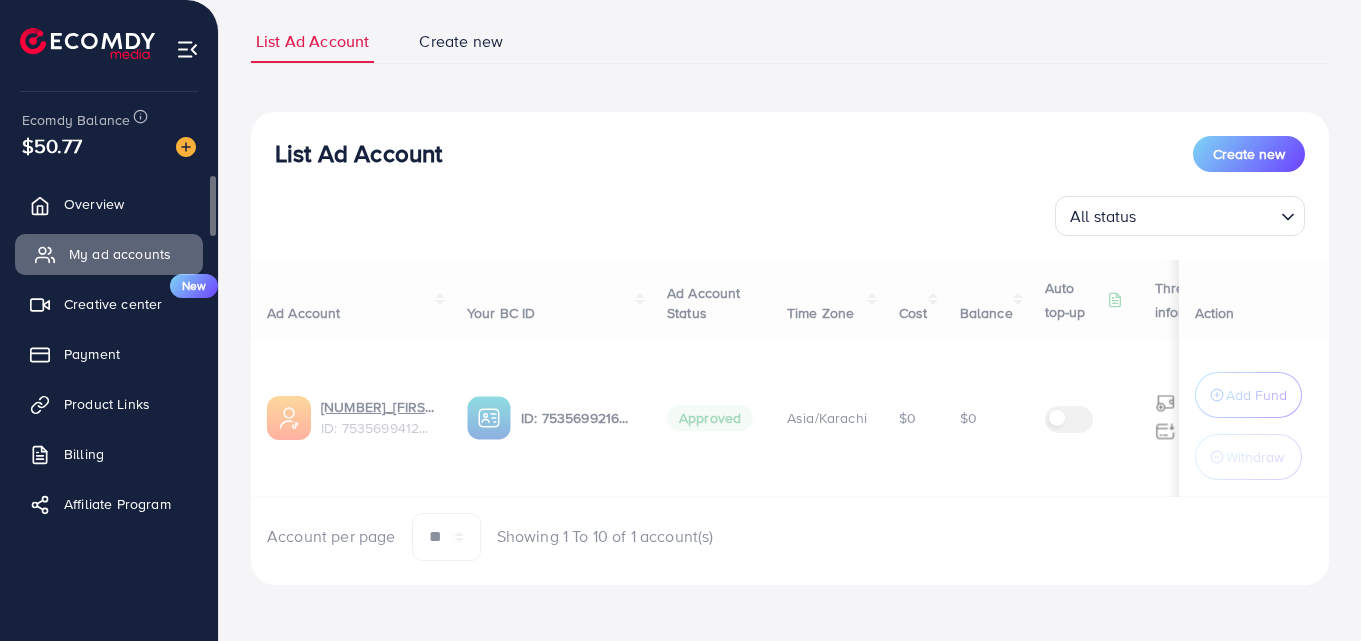 scroll, scrollTop: 0, scrollLeft: 0, axis: both 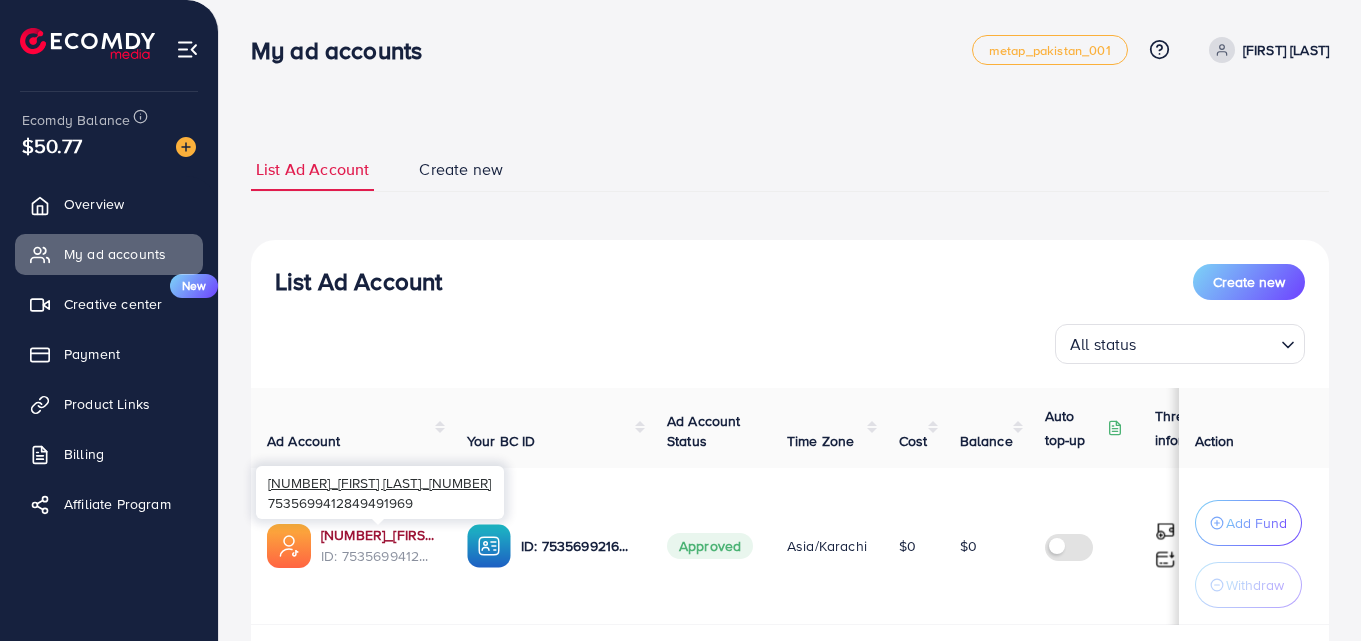 click on "[NUMBER]_[FIRST] [LAST]_[NUMBER]" at bounding box center (378, 535) 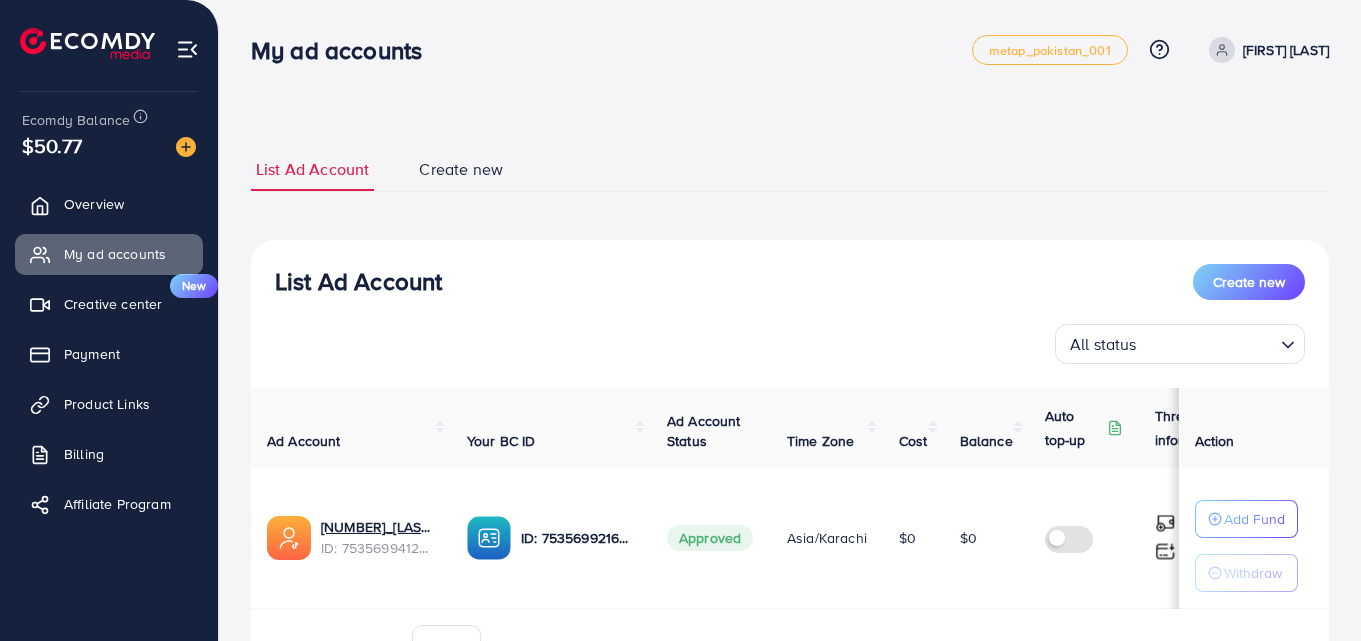 scroll, scrollTop: 0, scrollLeft: 0, axis: both 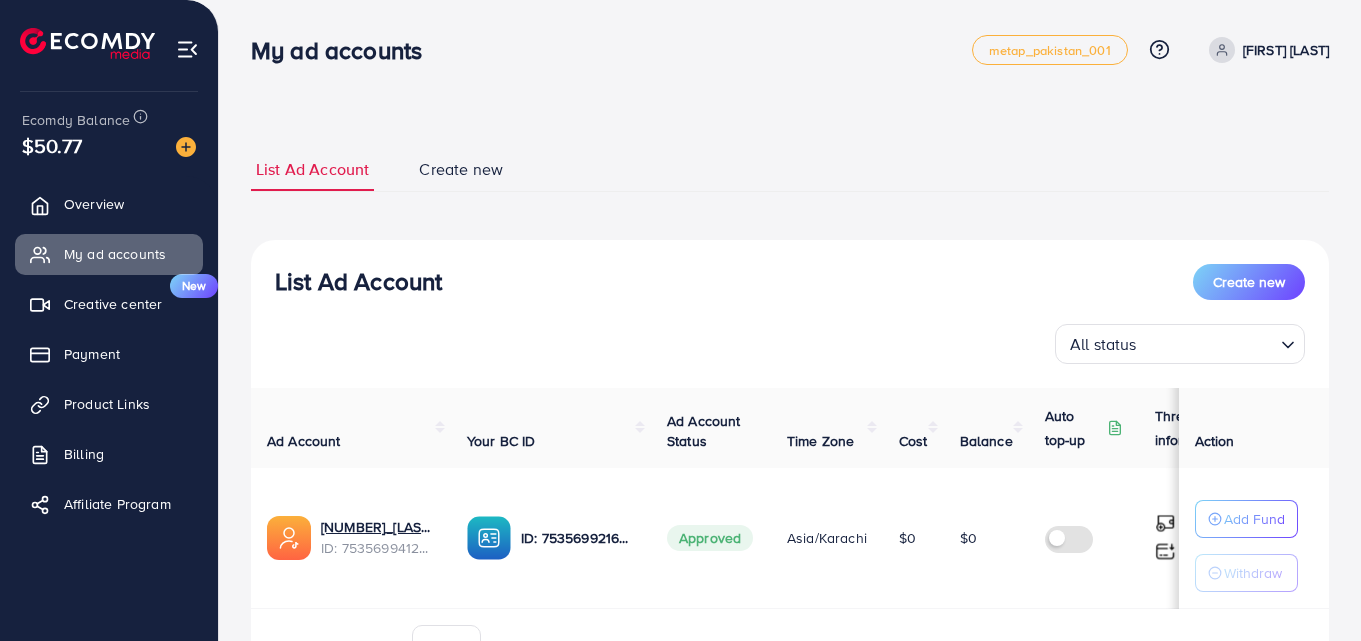 click on "Ecomdy Balance  $50.77  Overview My ad accounts Creative center  New  Payment Product Links Billing Affiliate Program" at bounding box center (109, 320) 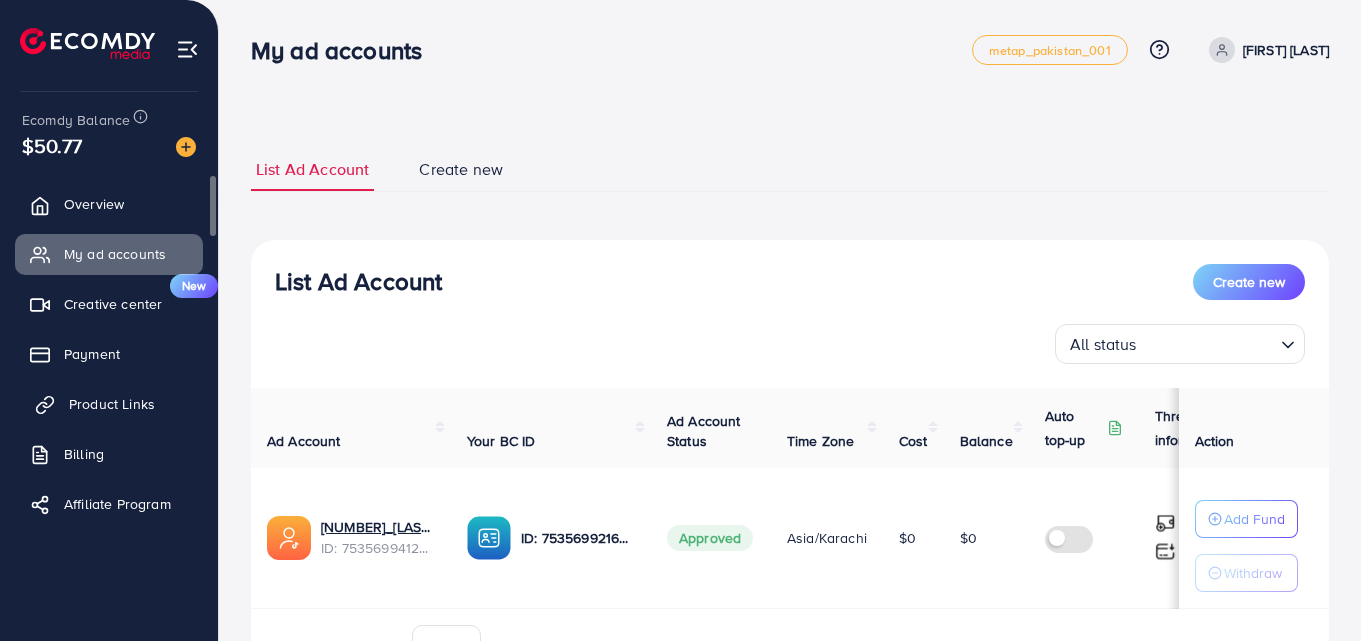click on "Product Links" at bounding box center (112, 404) 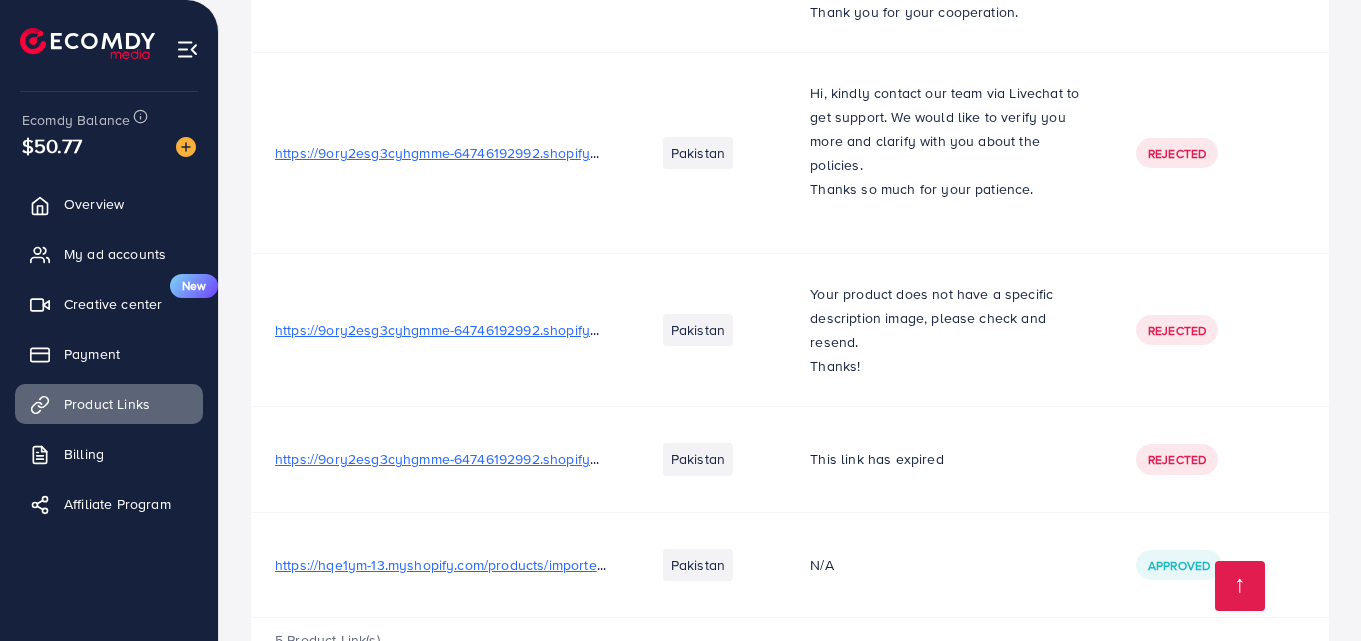 scroll, scrollTop: 469, scrollLeft: 0, axis: vertical 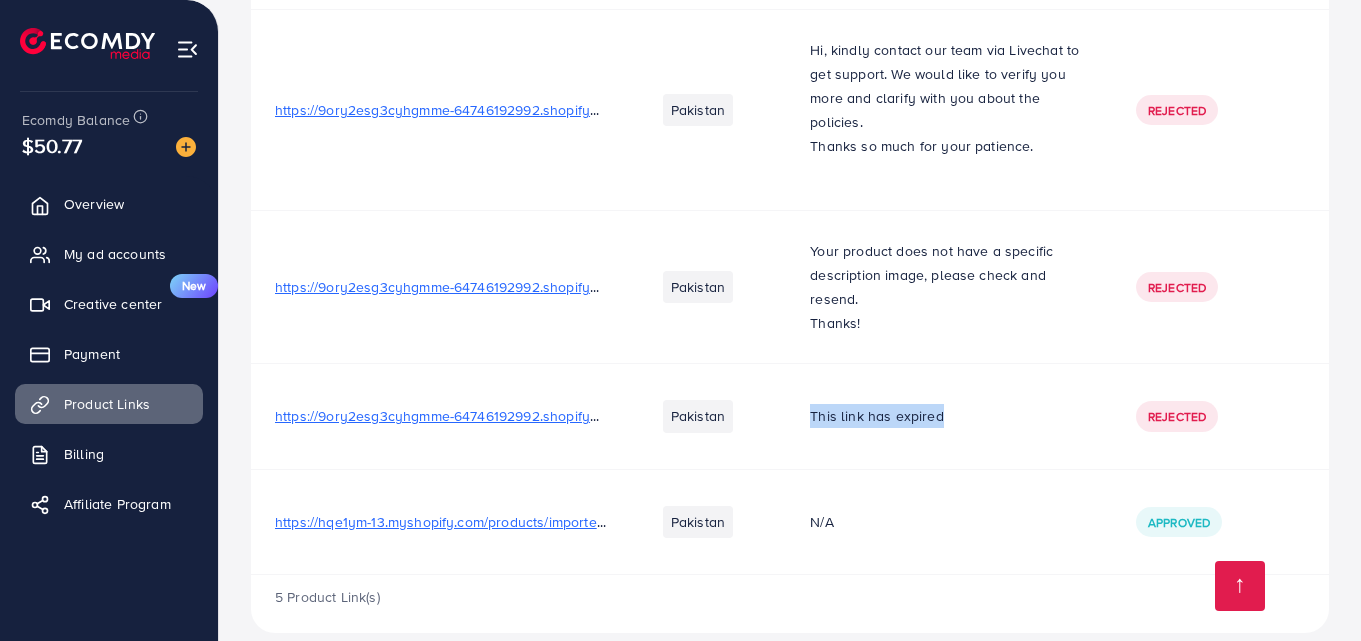 drag, startPoint x: 805, startPoint y: 388, endPoint x: 960, endPoint y: 390, distance: 155.01291 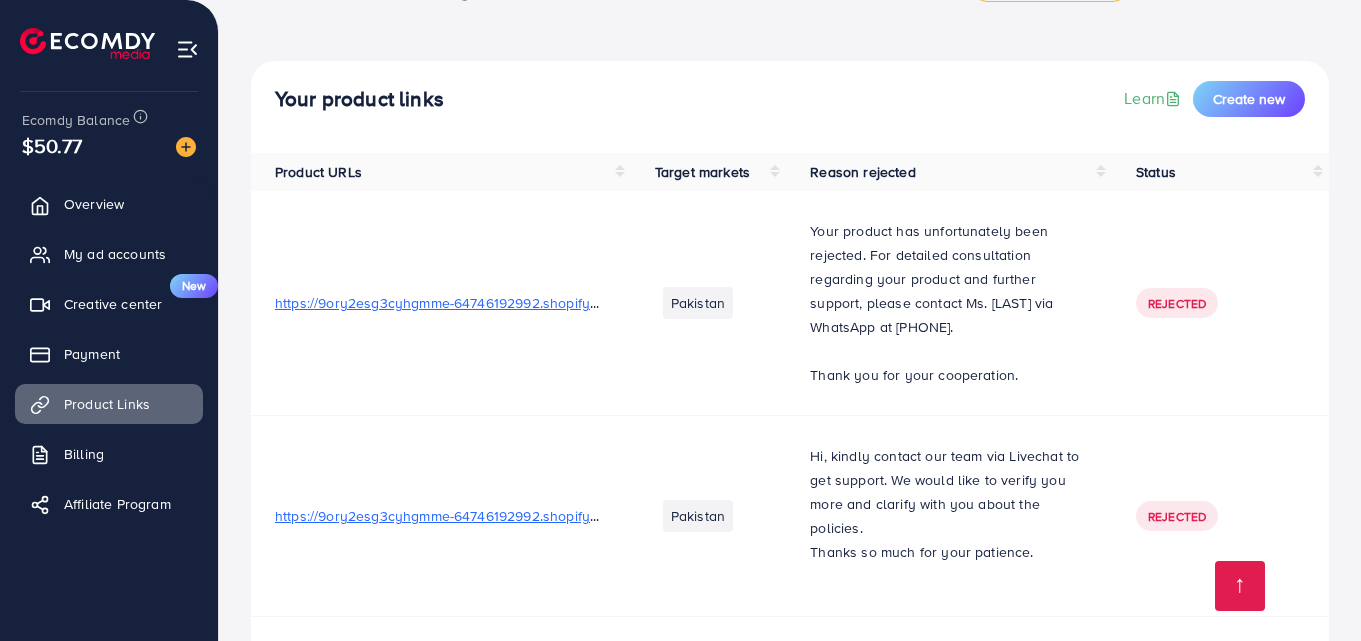scroll, scrollTop: 0, scrollLeft: 0, axis: both 